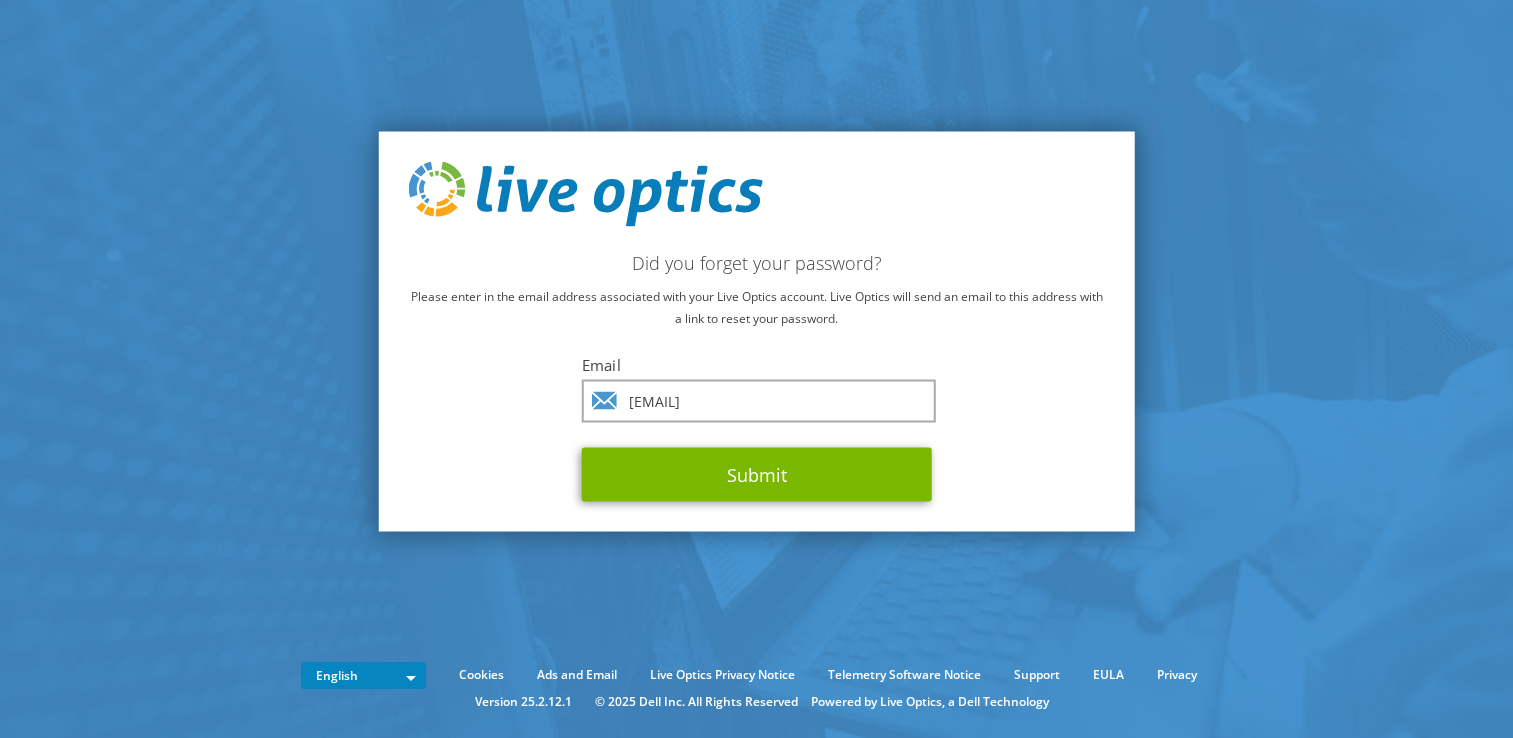 scroll, scrollTop: 0, scrollLeft: 0, axis: both 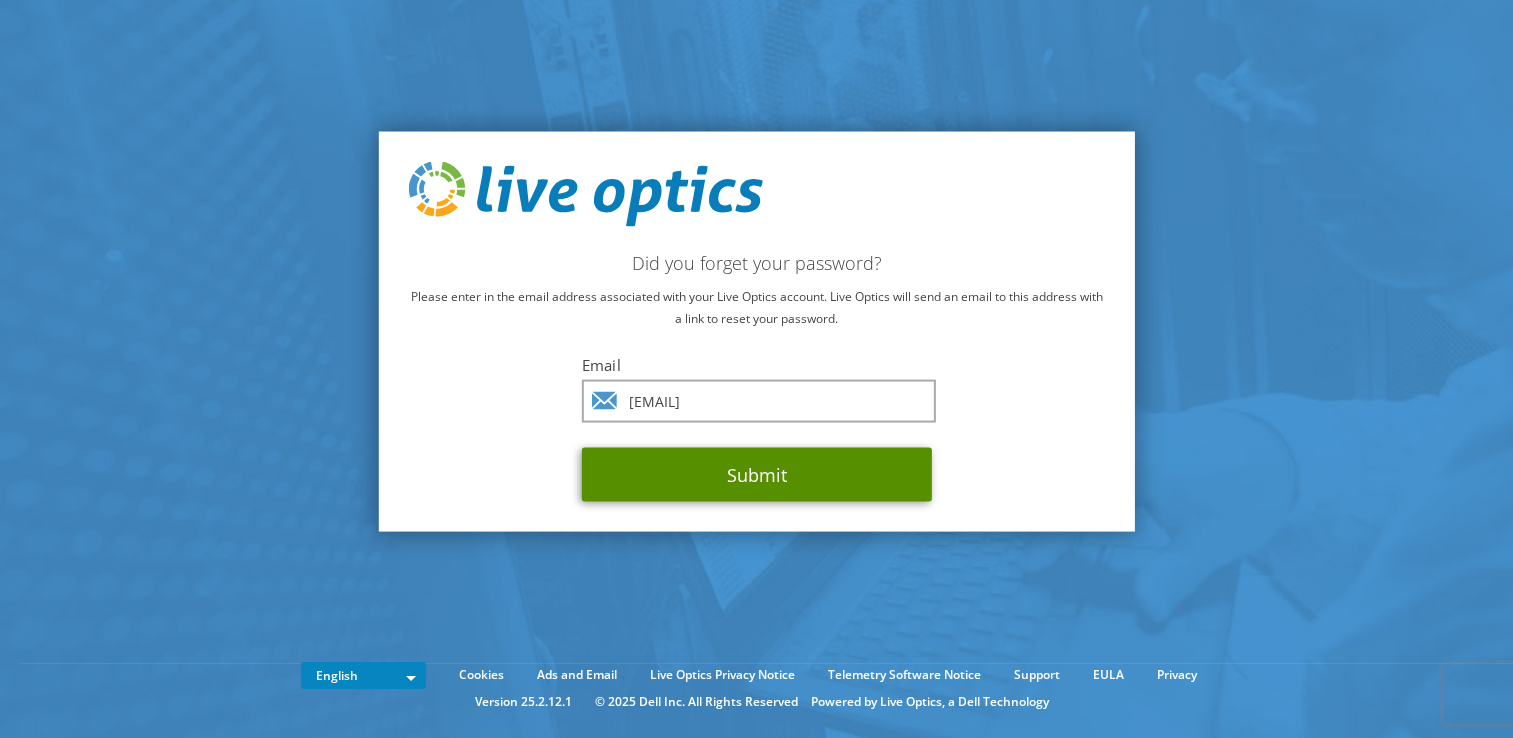 click on "Submit" at bounding box center [757, 475] 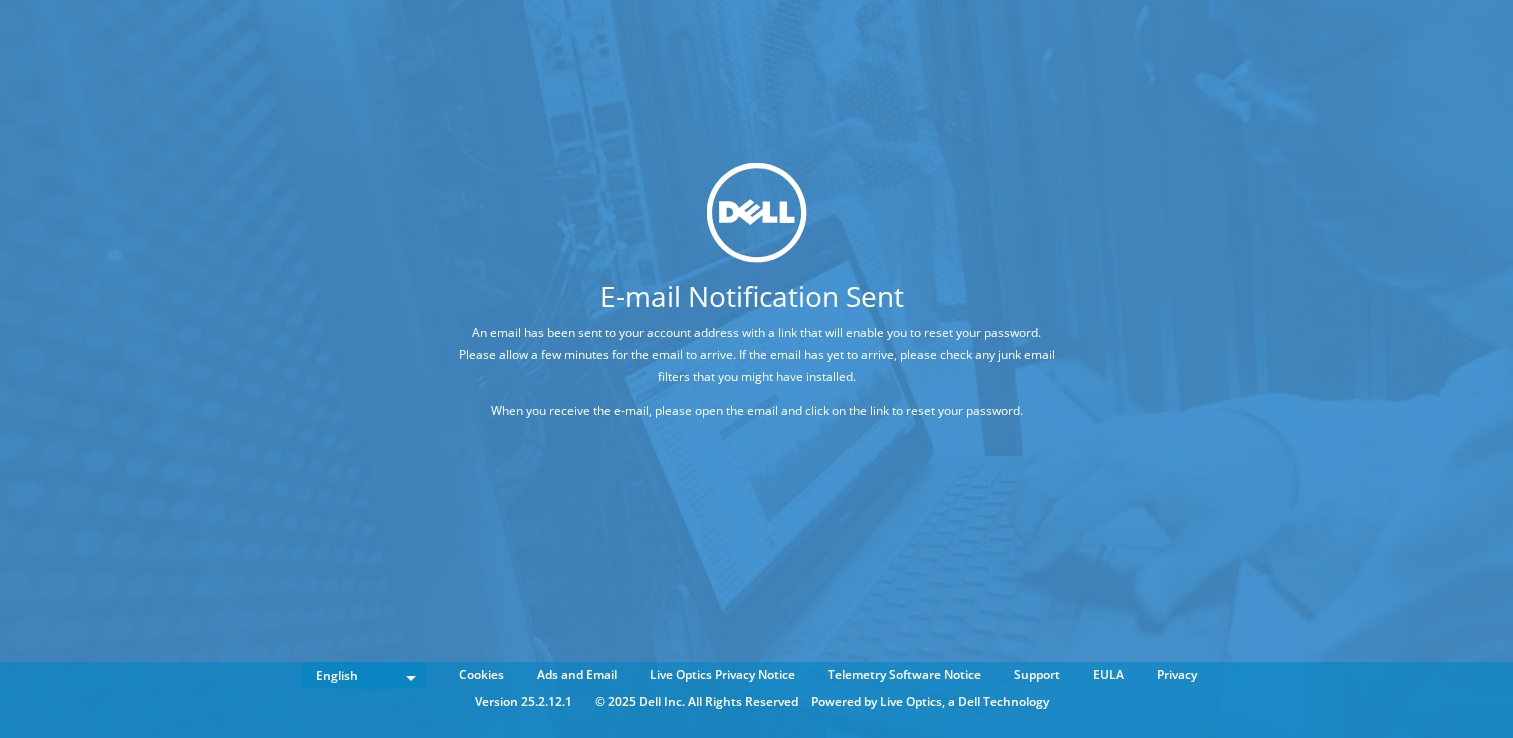 scroll, scrollTop: 0, scrollLeft: 0, axis: both 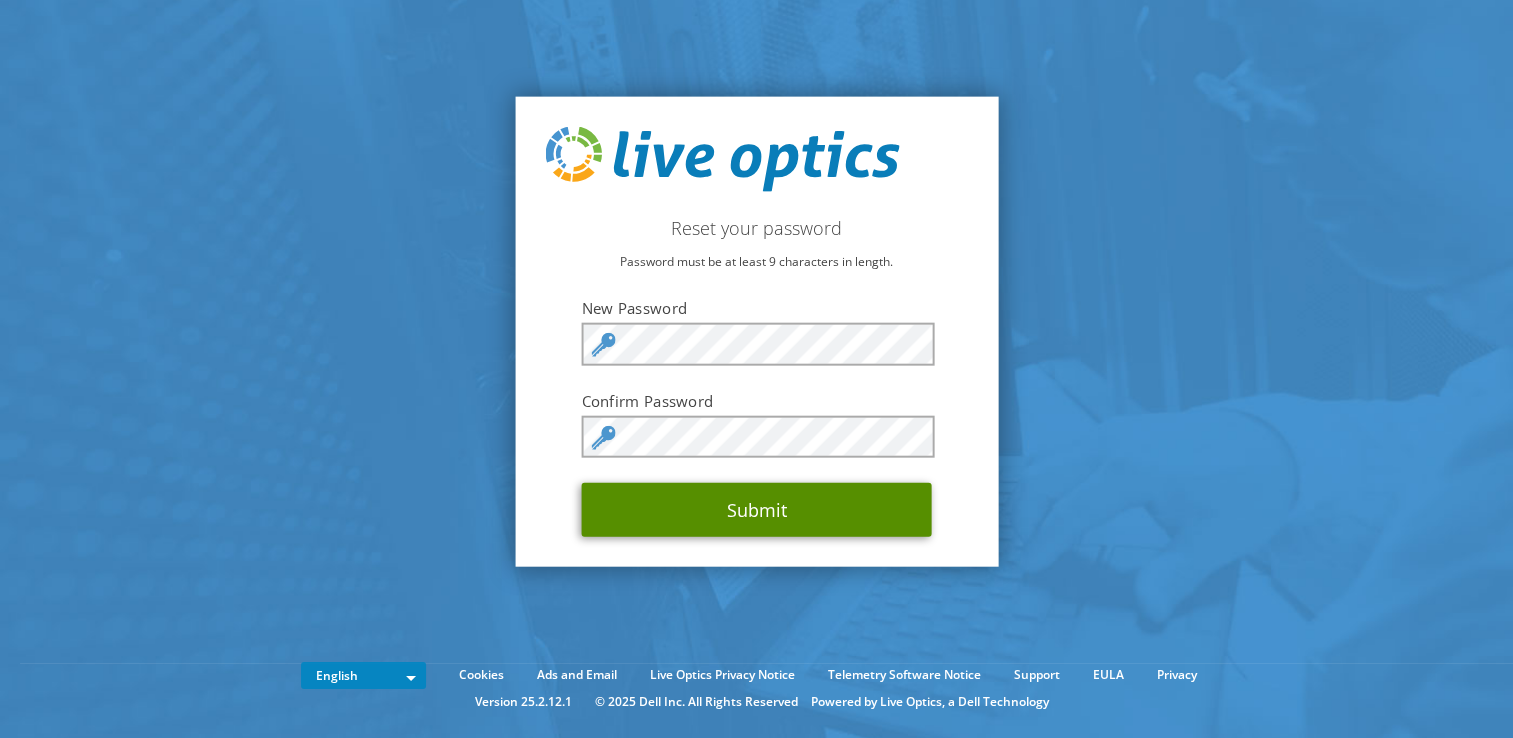 click on "Submit" at bounding box center (757, 510) 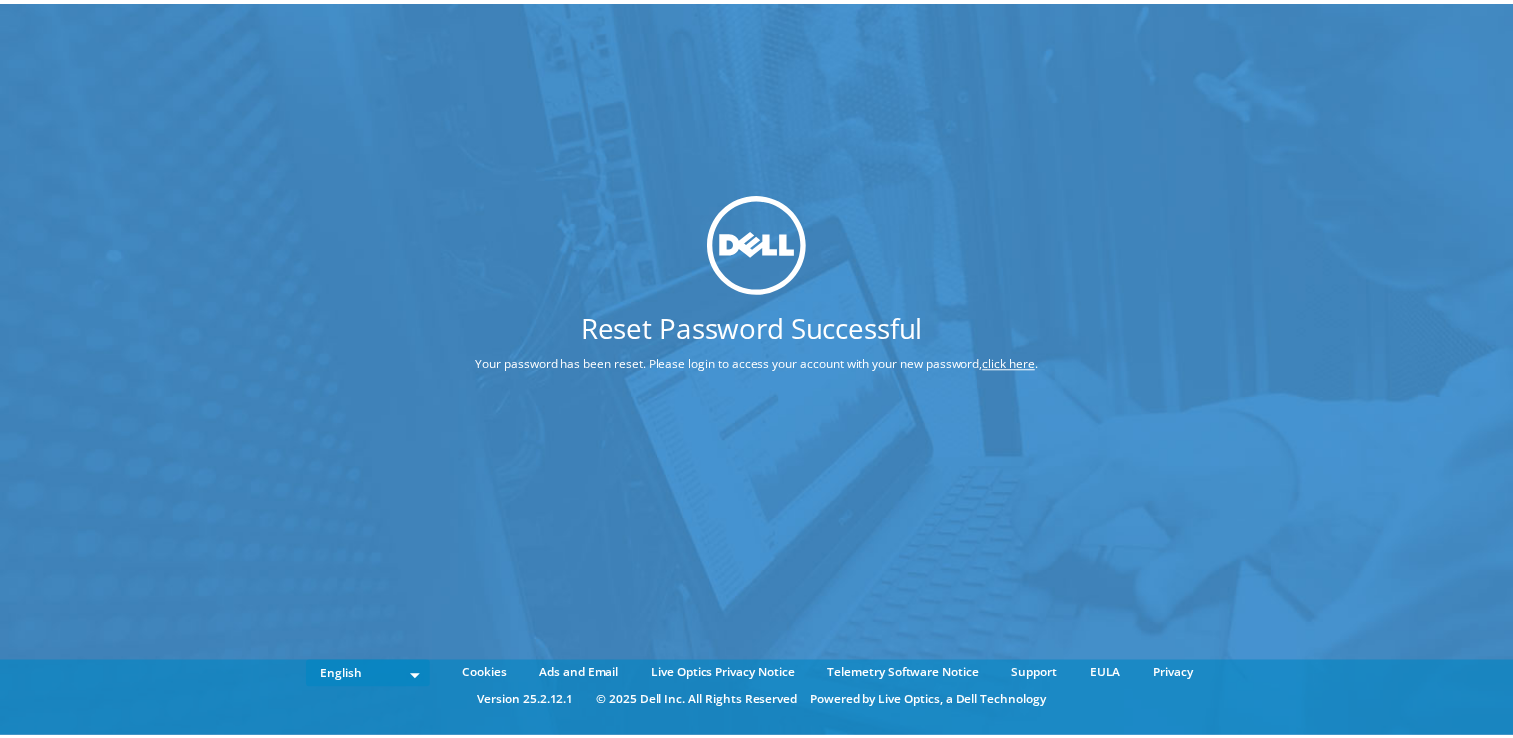 scroll, scrollTop: 0, scrollLeft: 0, axis: both 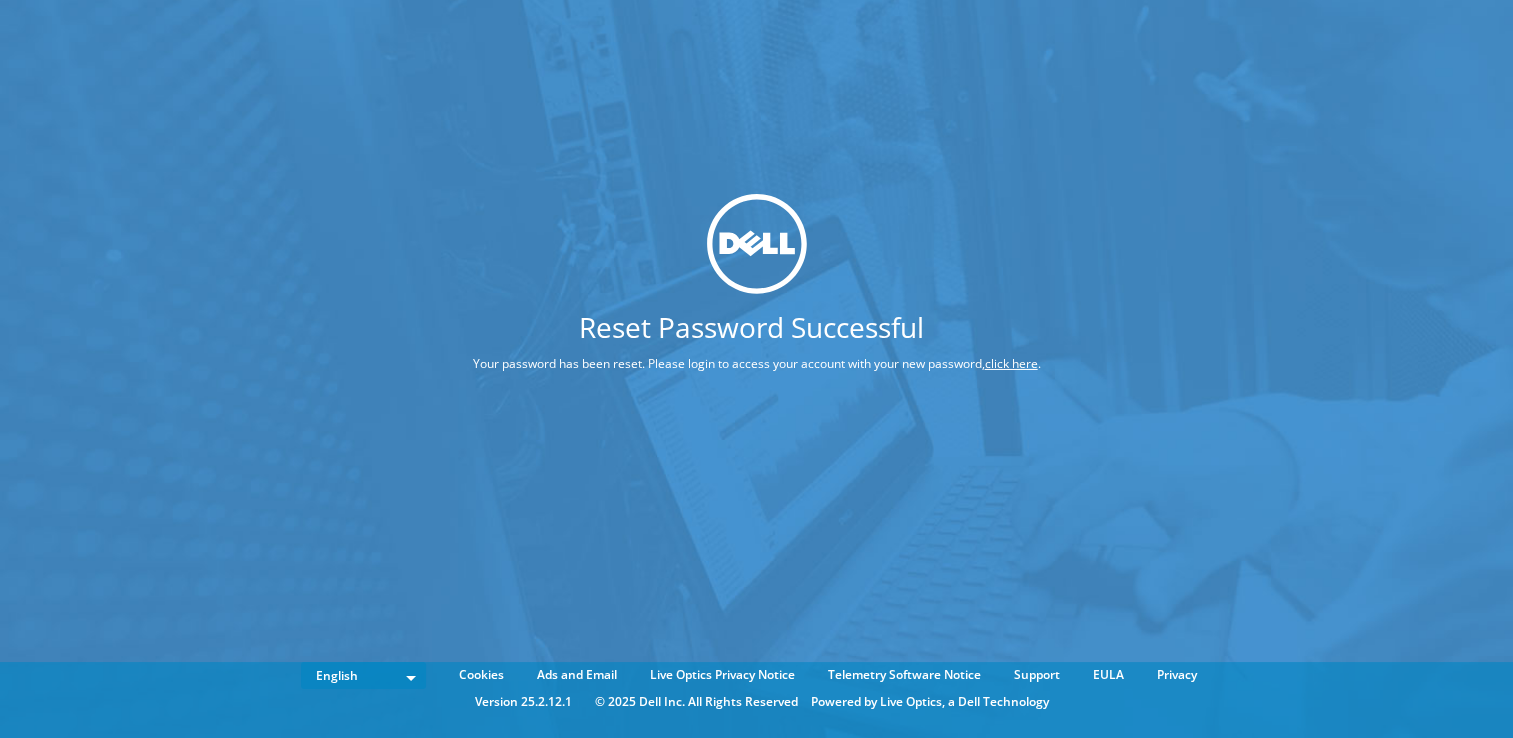 click on "Reset Password Successful" at bounding box center (752, 327) 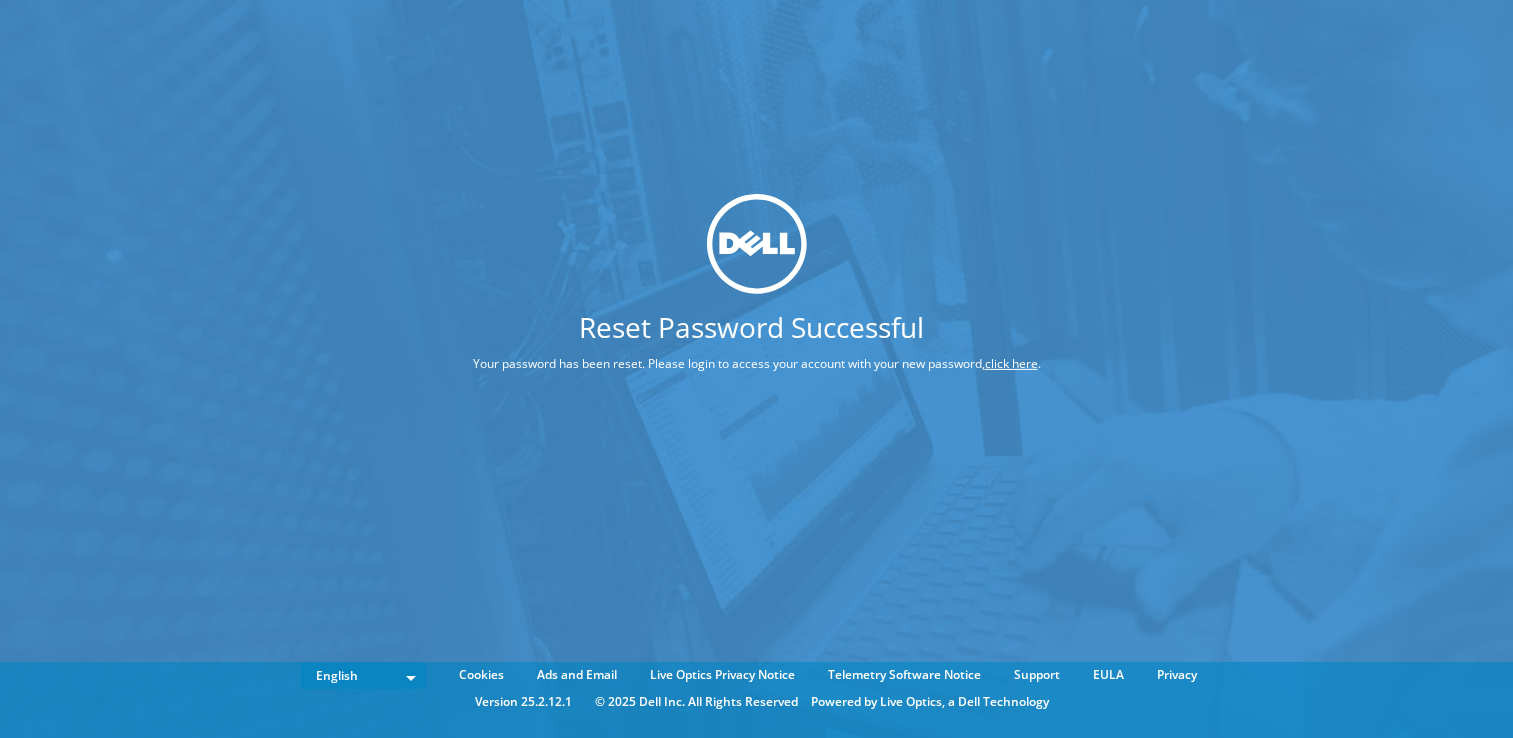 scroll, scrollTop: 0, scrollLeft: 0, axis: both 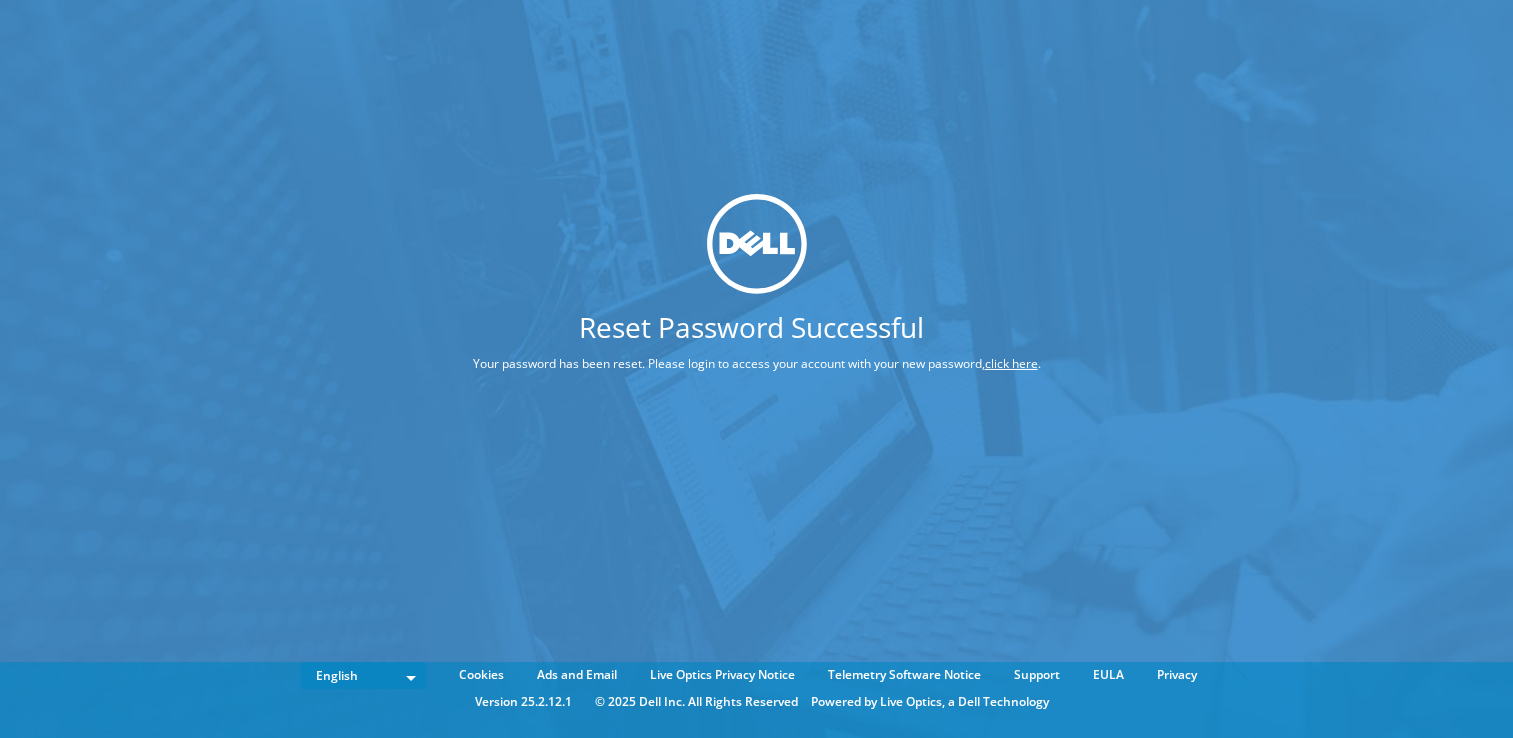 click on "Reset Password Successful" at bounding box center (752, 327) 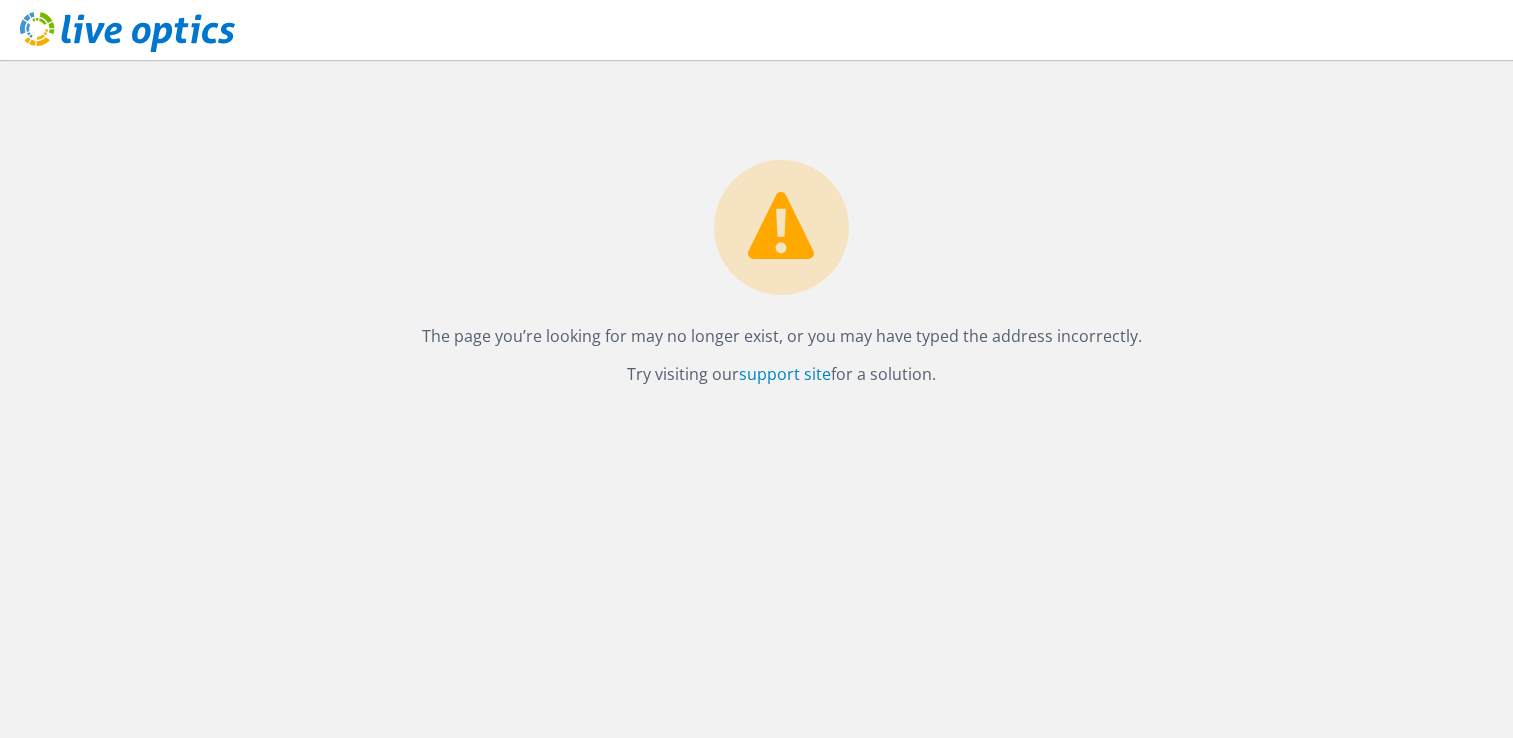 scroll, scrollTop: 0, scrollLeft: 0, axis: both 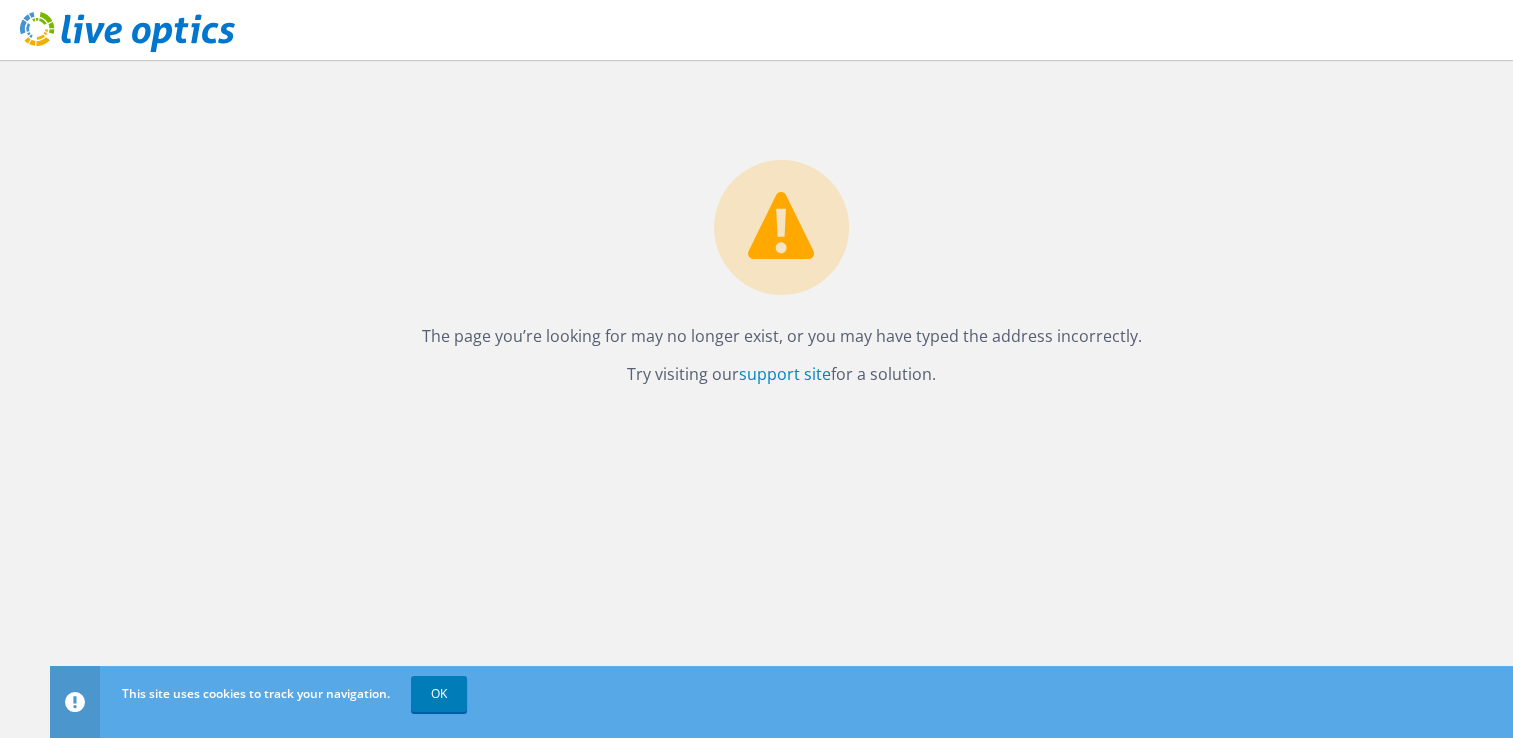 click 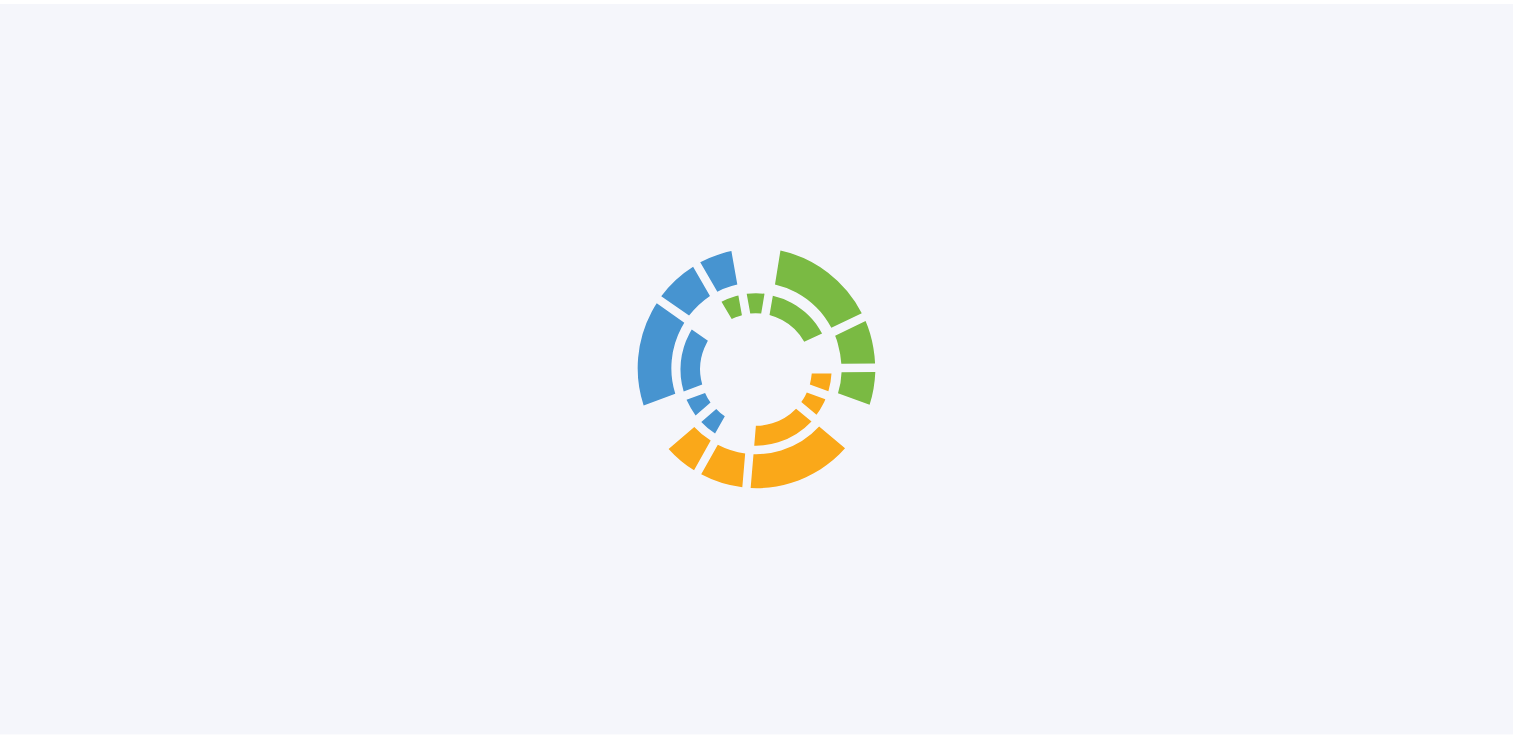 scroll, scrollTop: 0, scrollLeft: 0, axis: both 